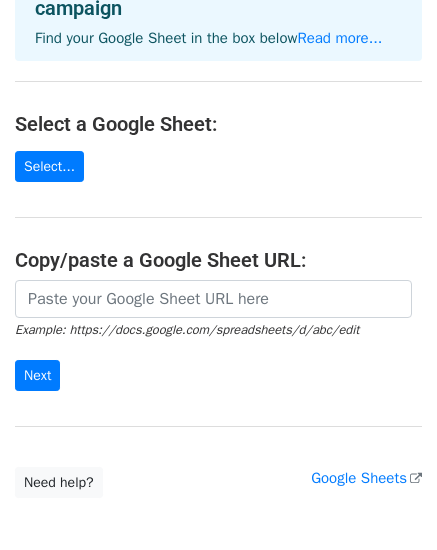 scroll, scrollTop: 200, scrollLeft: 0, axis: vertical 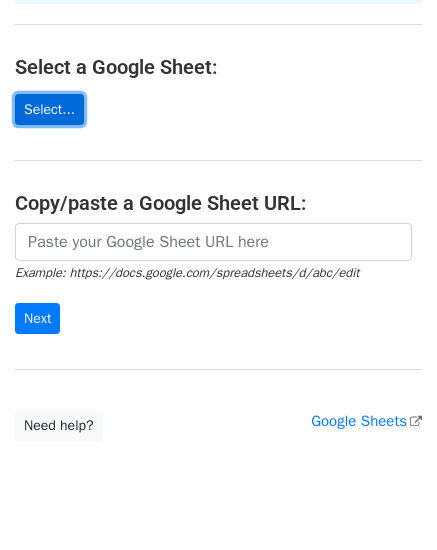 click on "Select..." at bounding box center [49, 109] 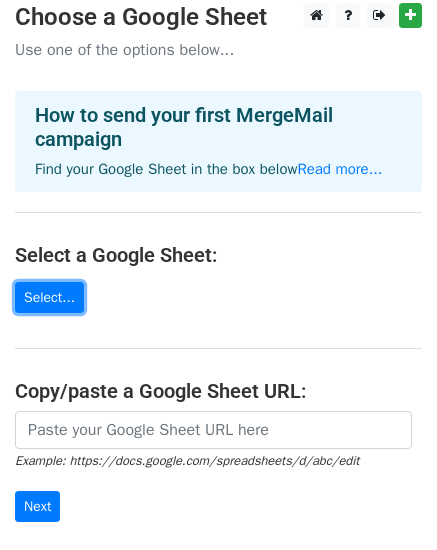 scroll, scrollTop: 0, scrollLeft: 0, axis: both 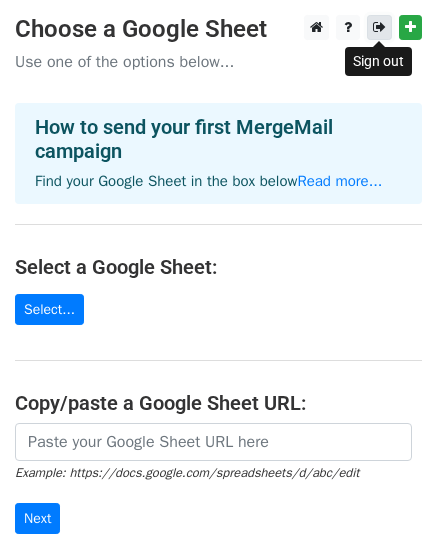 click at bounding box center [379, 27] 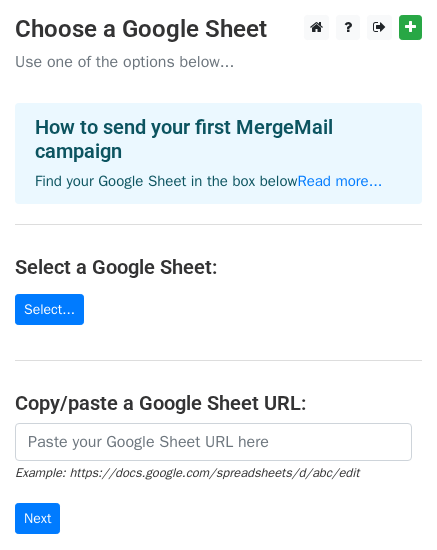 scroll, scrollTop: 100, scrollLeft: 0, axis: vertical 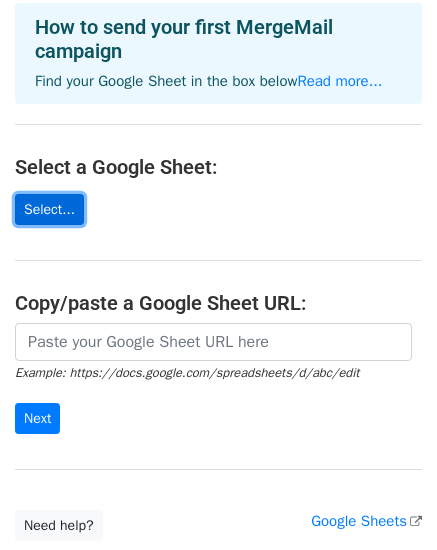 click on "Select..." at bounding box center [49, 209] 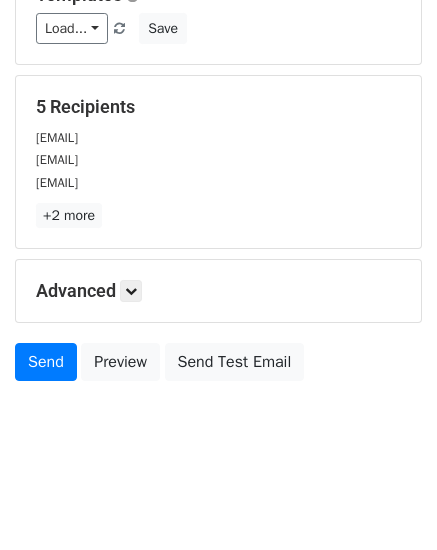 scroll, scrollTop: 306, scrollLeft: 0, axis: vertical 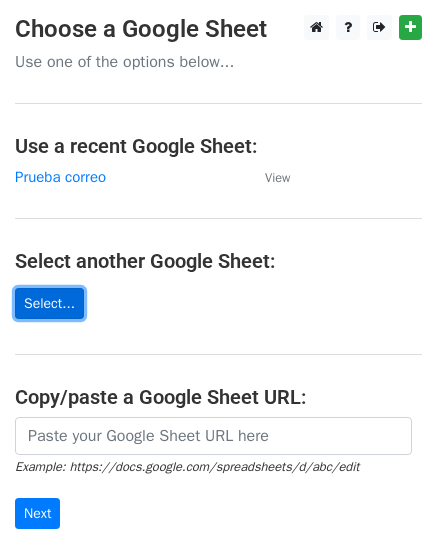 click on "Select..." at bounding box center (49, 303) 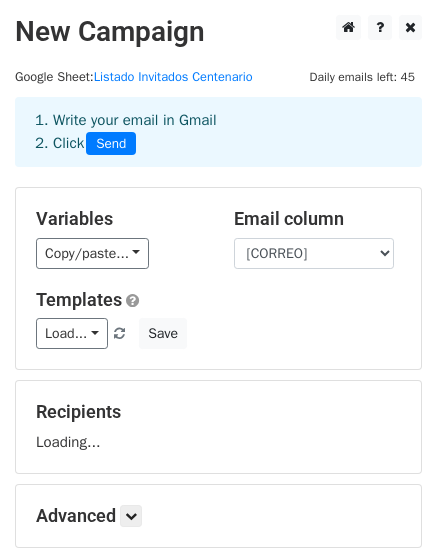 scroll, scrollTop: 0, scrollLeft: 0, axis: both 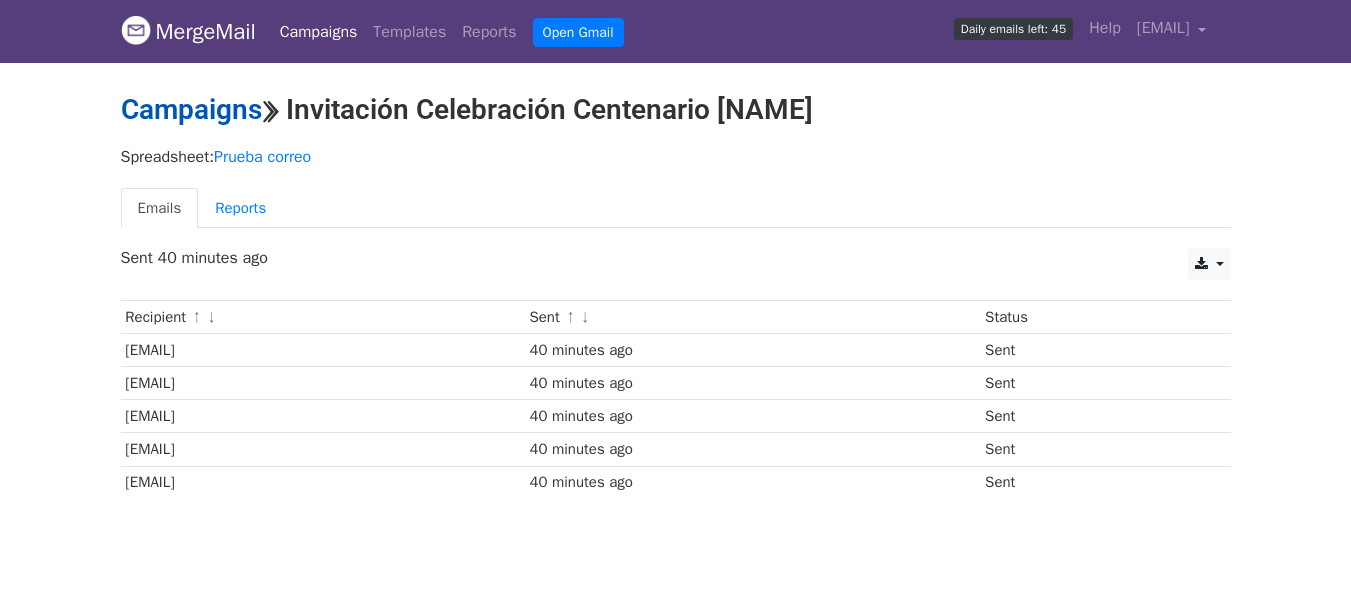 click on "Campaigns" at bounding box center [191, 109] 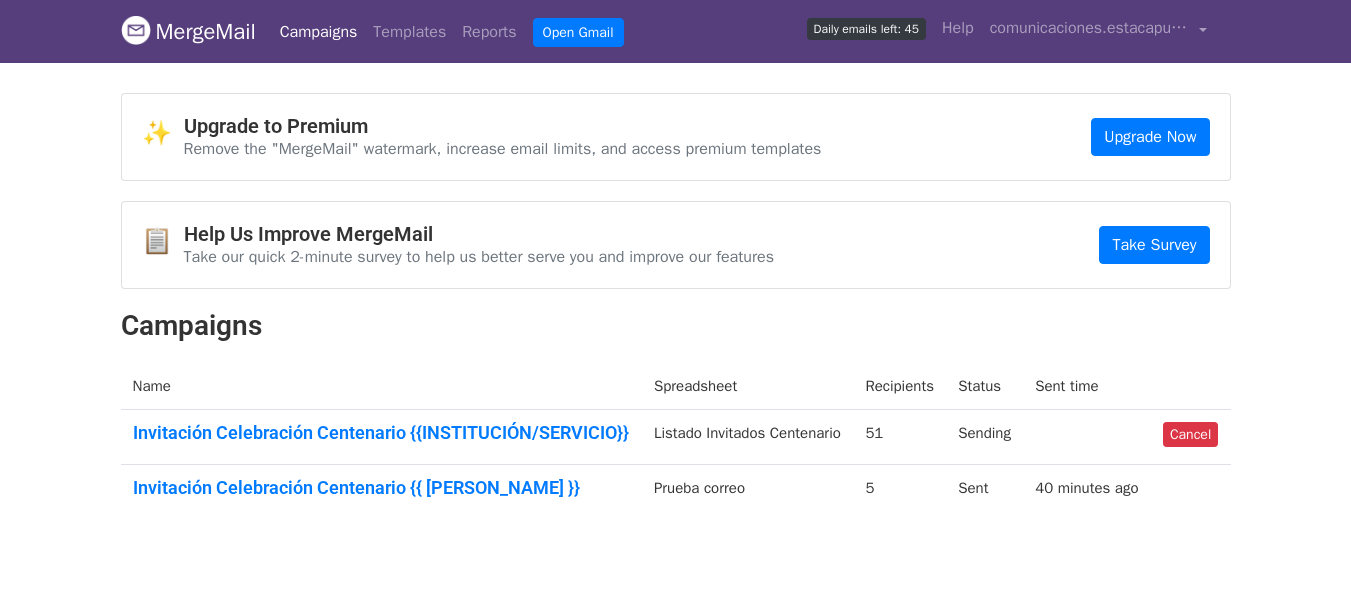 scroll, scrollTop: 0, scrollLeft: 0, axis: both 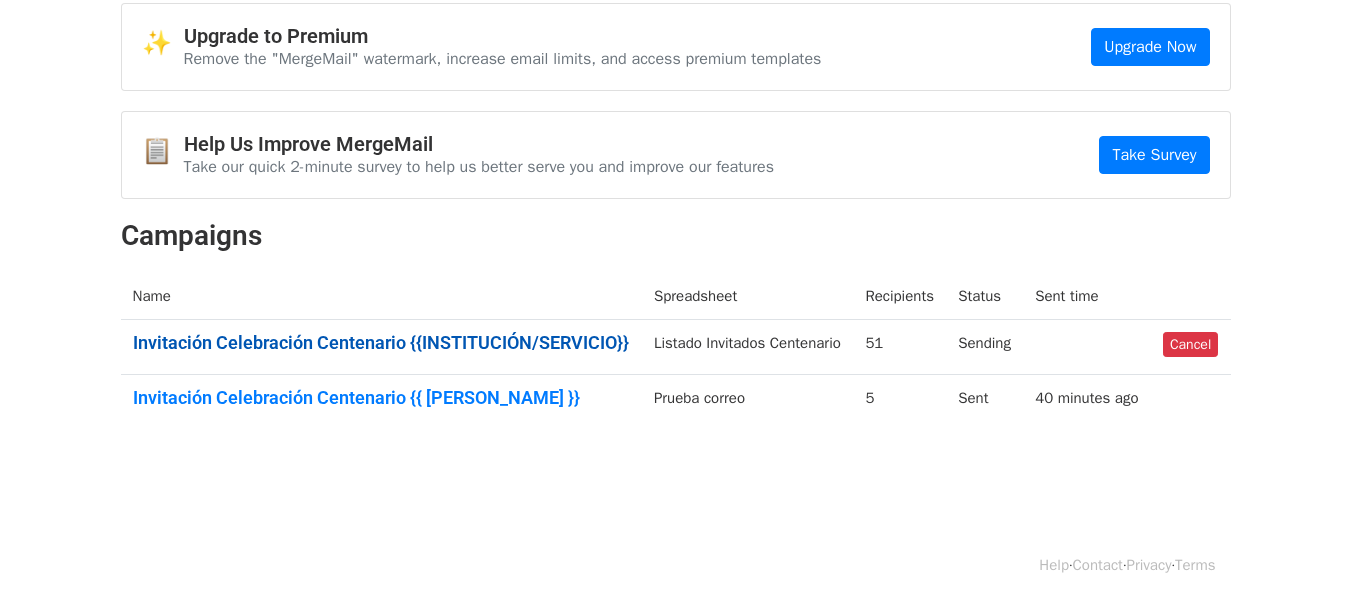 click on "Invitación Celebración Centenario {{INSTITUCIÓN/SERVICIO}}" at bounding box center (381, 343) 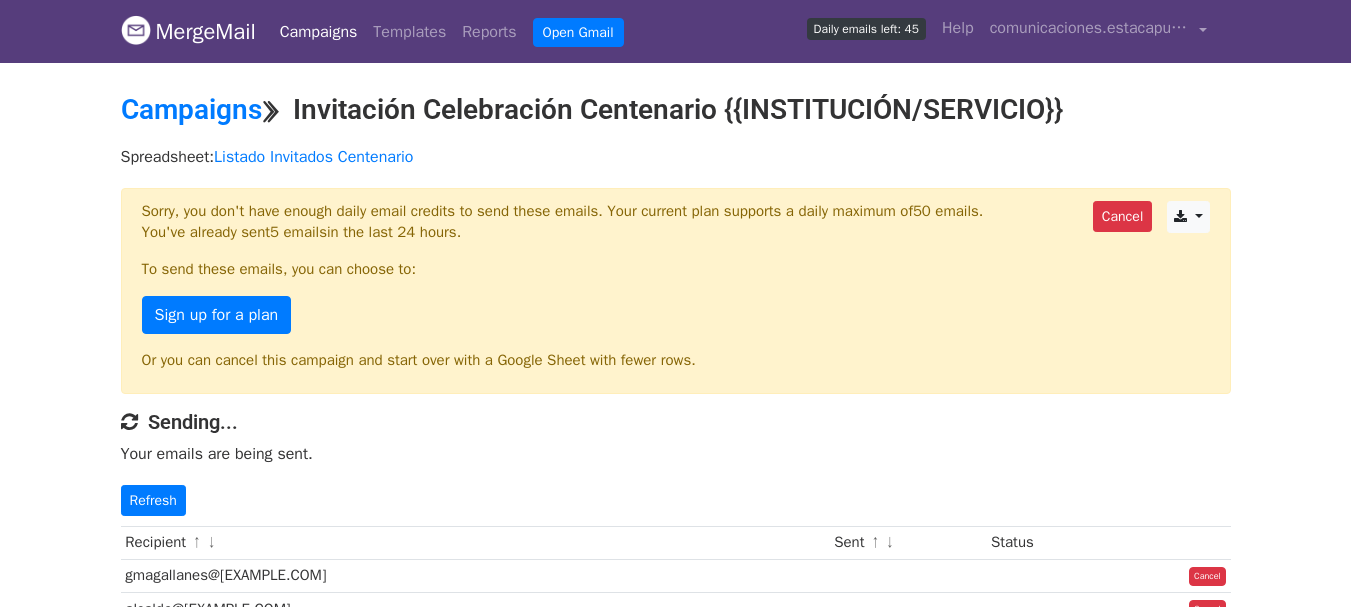 scroll, scrollTop: 0, scrollLeft: 0, axis: both 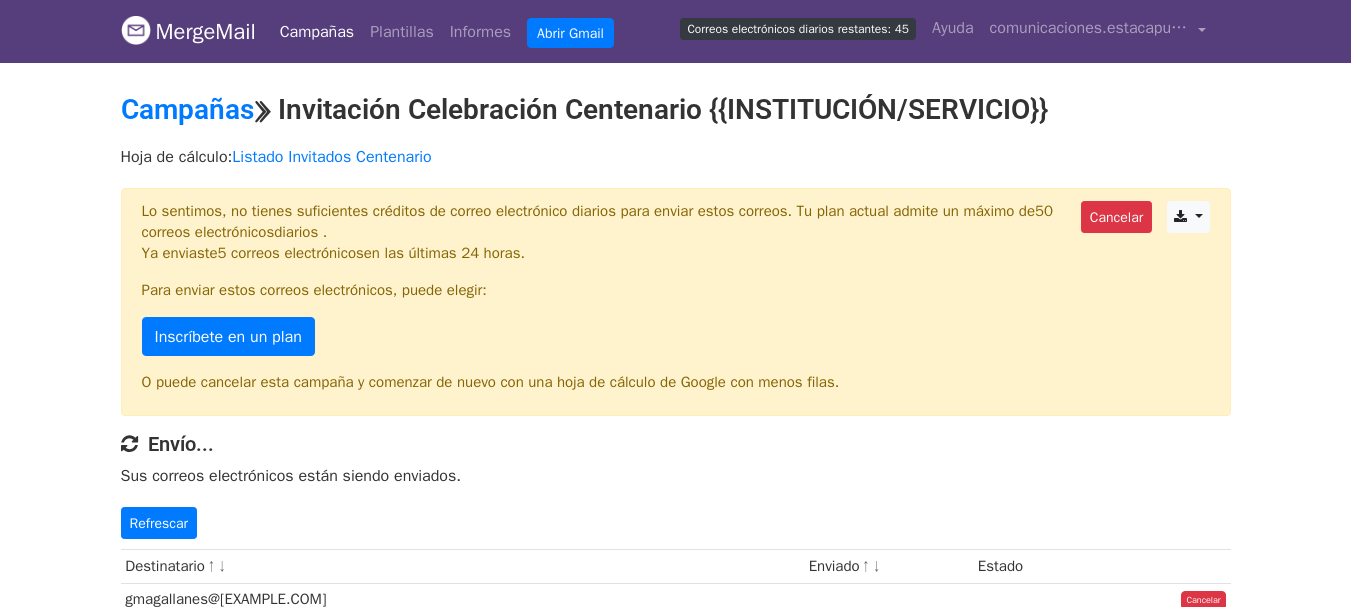 click on "Lo sentimos, no tienes suficientes créditos de correo electrónico diarios para enviar estos correos. Tu plan actual admite un máximo de  50 correos electrónicos  diarios .
Ya enviaste  5 correos electrónicos  en las últimas 24 horas." at bounding box center [676, 232] 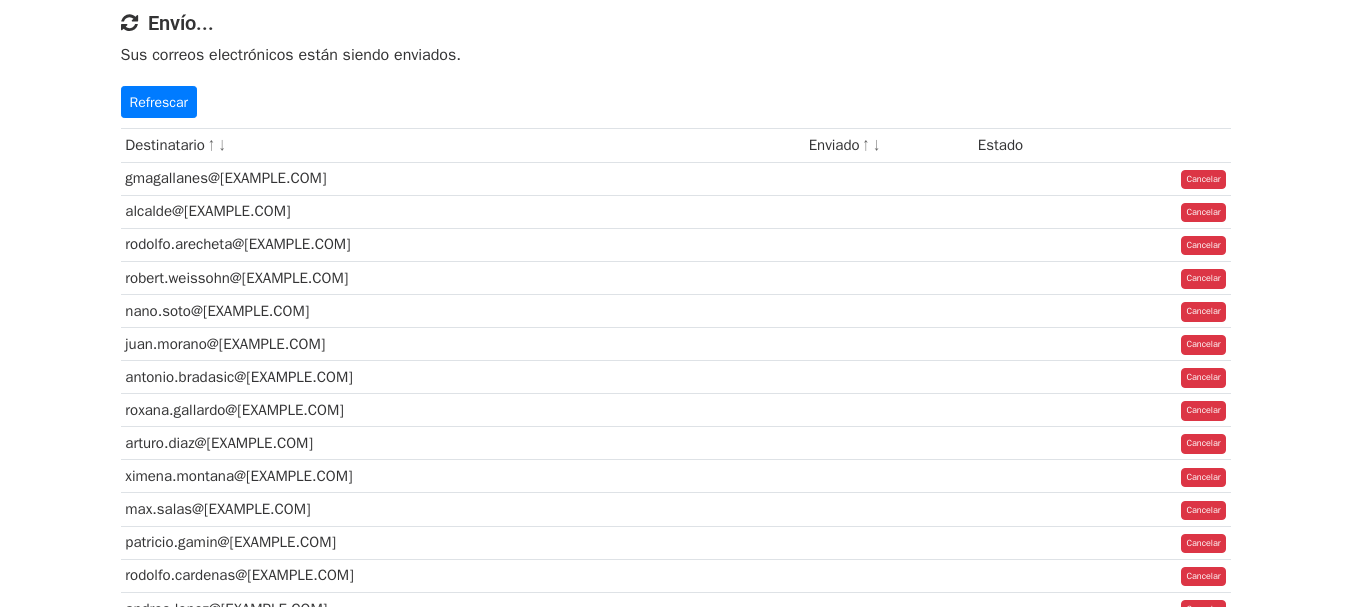 scroll, scrollTop: 400, scrollLeft: 0, axis: vertical 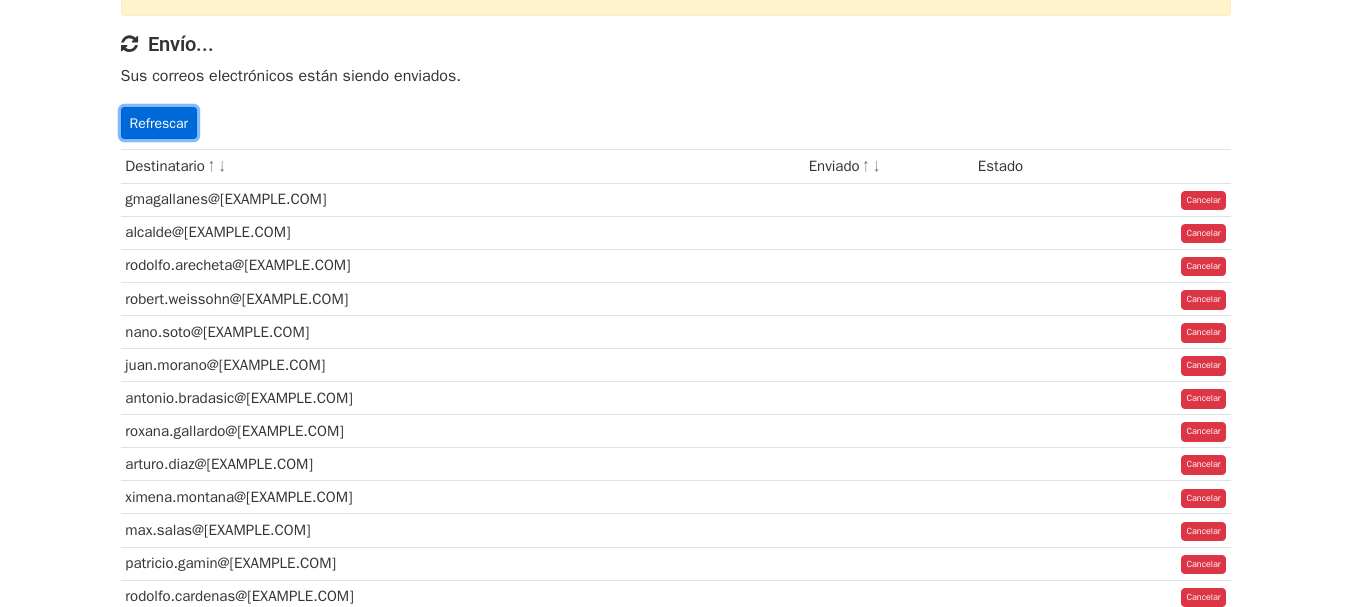 click on "Refrescar" at bounding box center [159, 123] 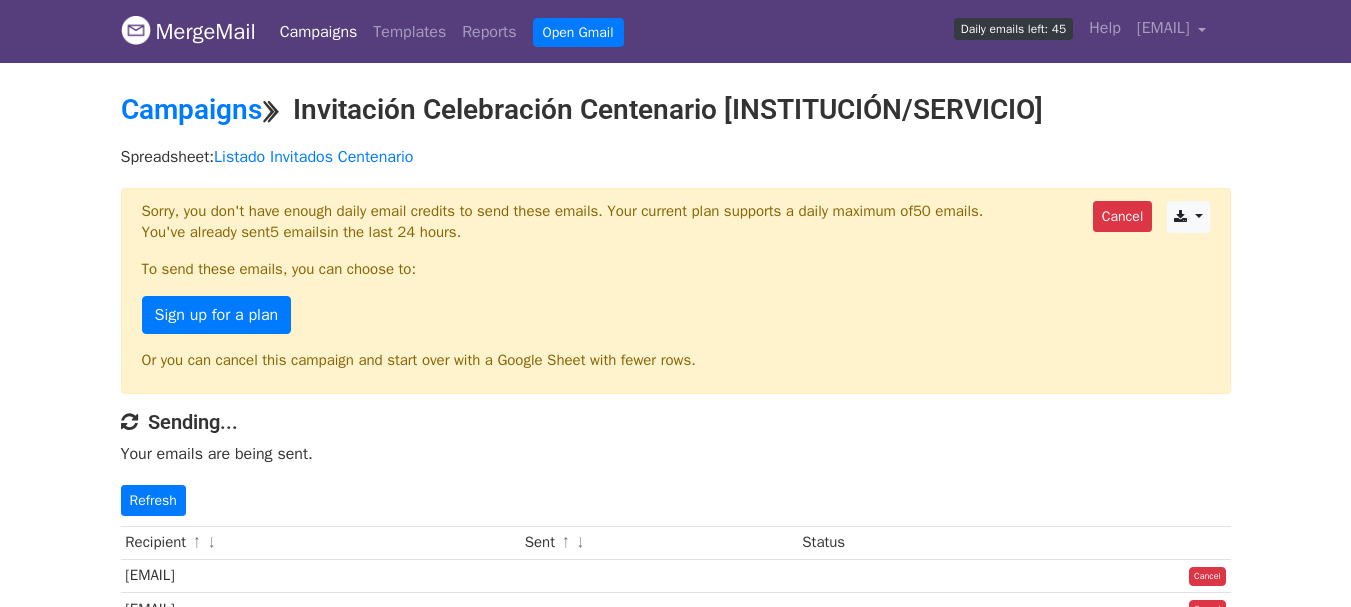 scroll, scrollTop: 0, scrollLeft: 0, axis: both 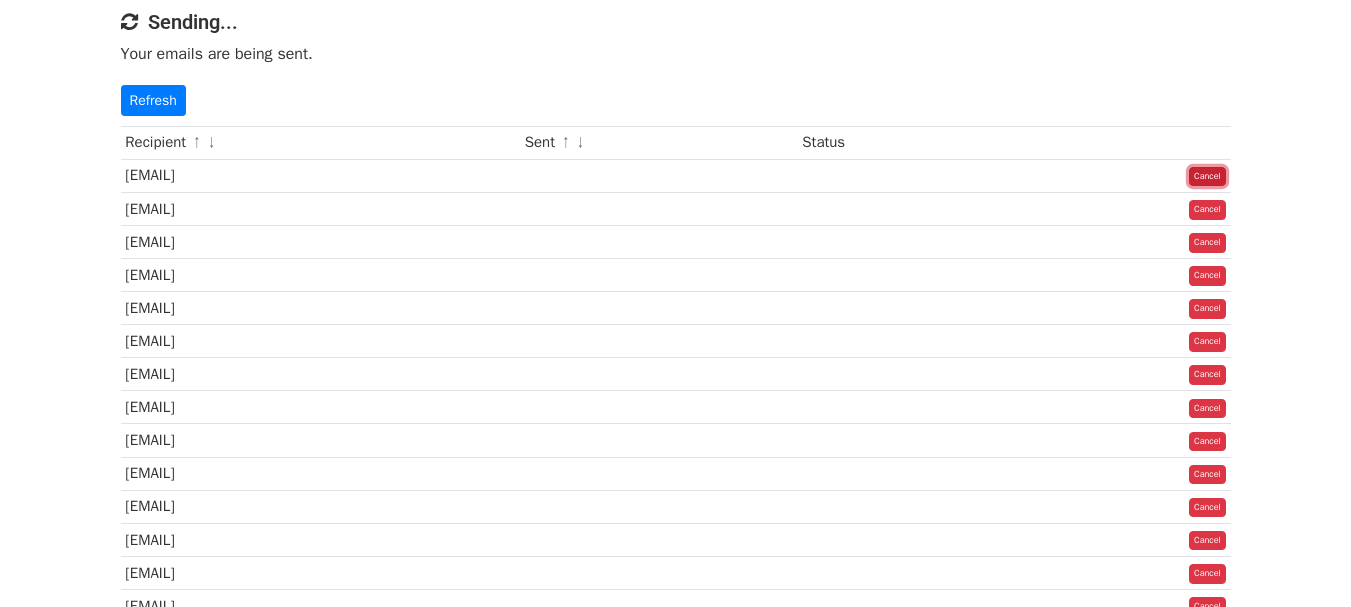 click on "Cancel" at bounding box center (1207, 177) 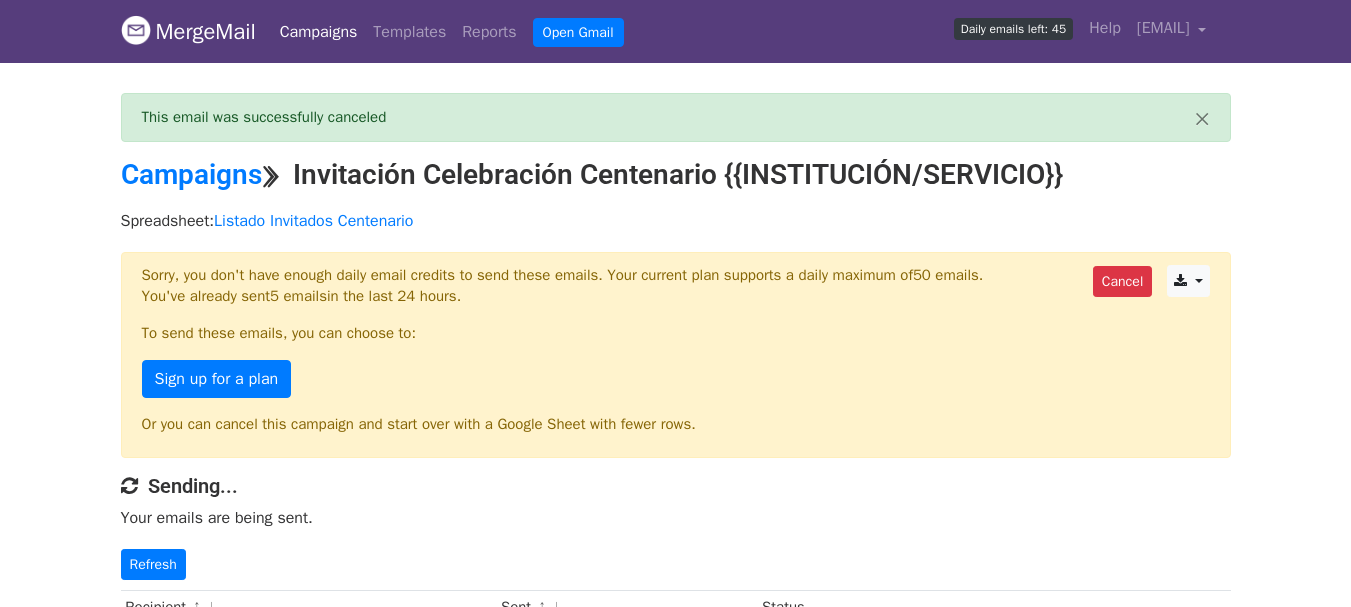 scroll, scrollTop: 0, scrollLeft: 0, axis: both 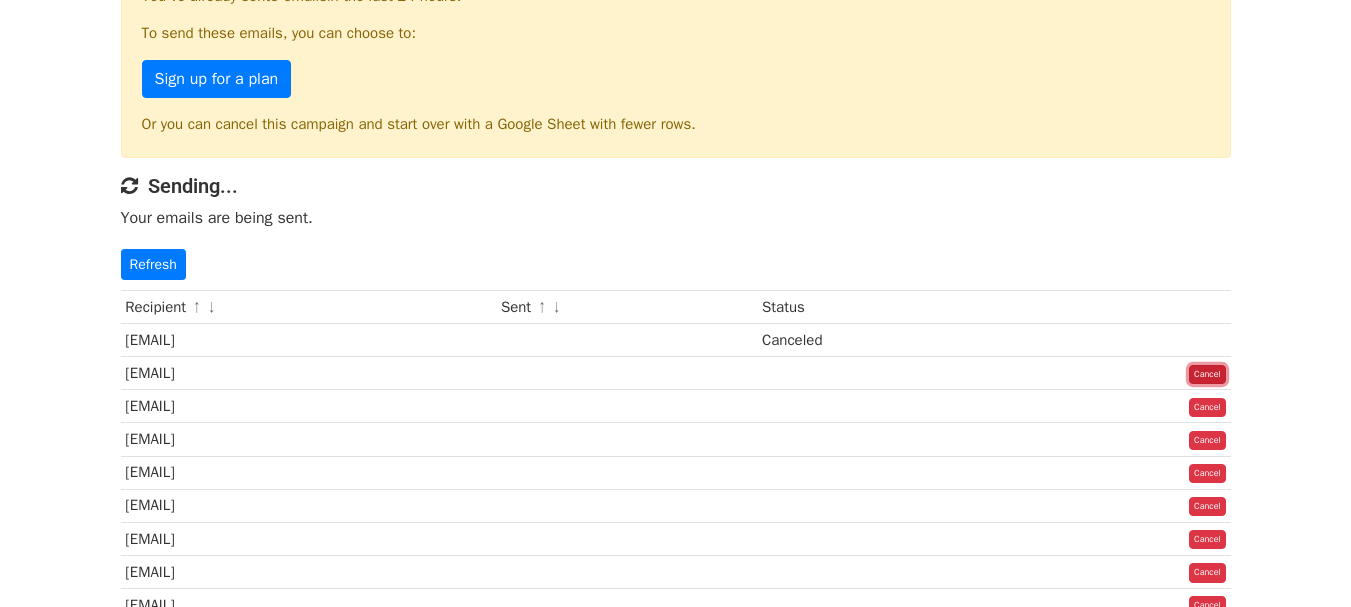 click on "Cancel" at bounding box center [1207, 375] 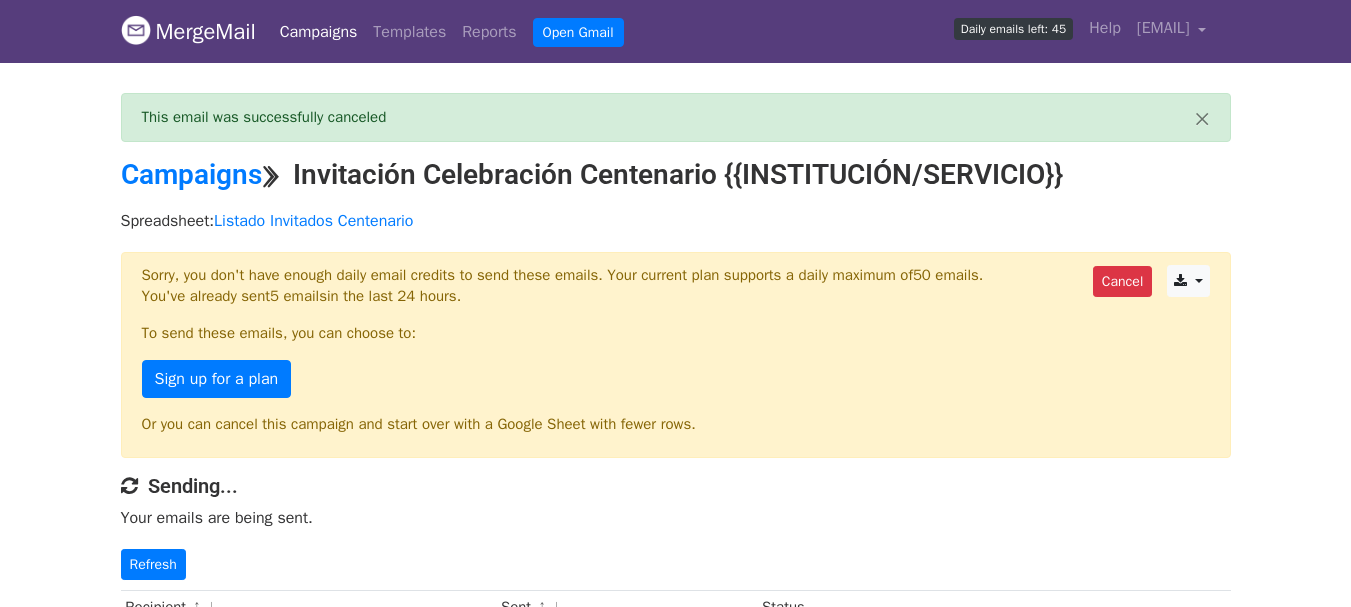 scroll, scrollTop: 0, scrollLeft: 0, axis: both 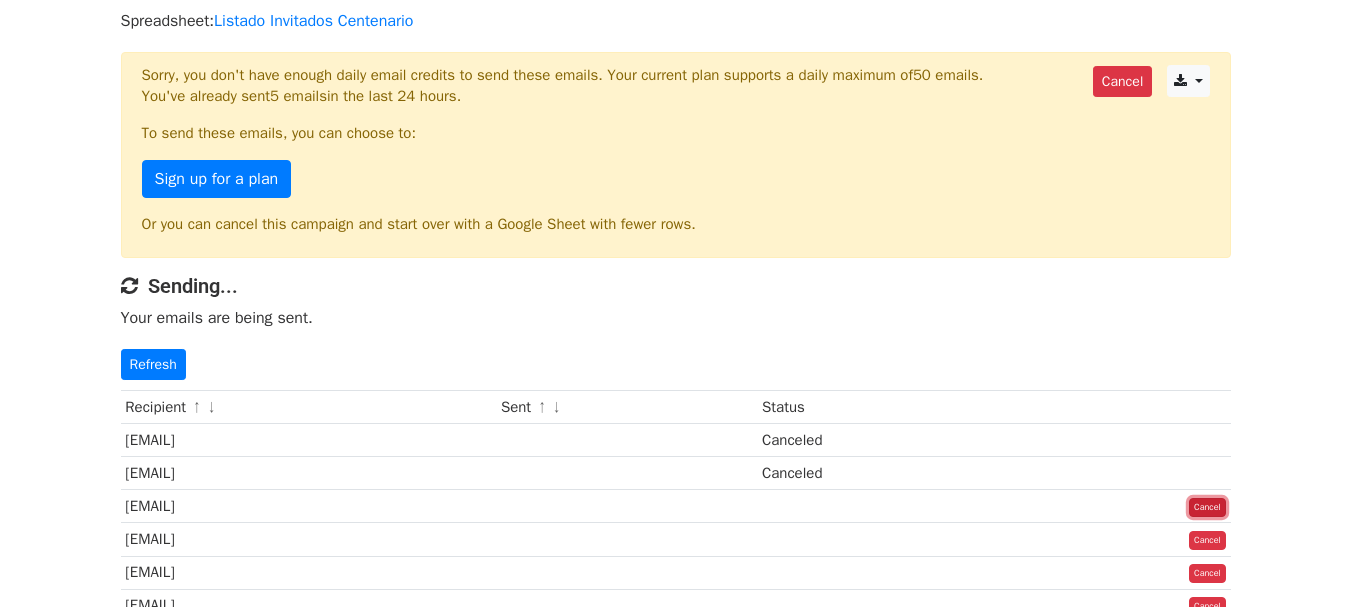 click on "Cancel" at bounding box center (1207, 508) 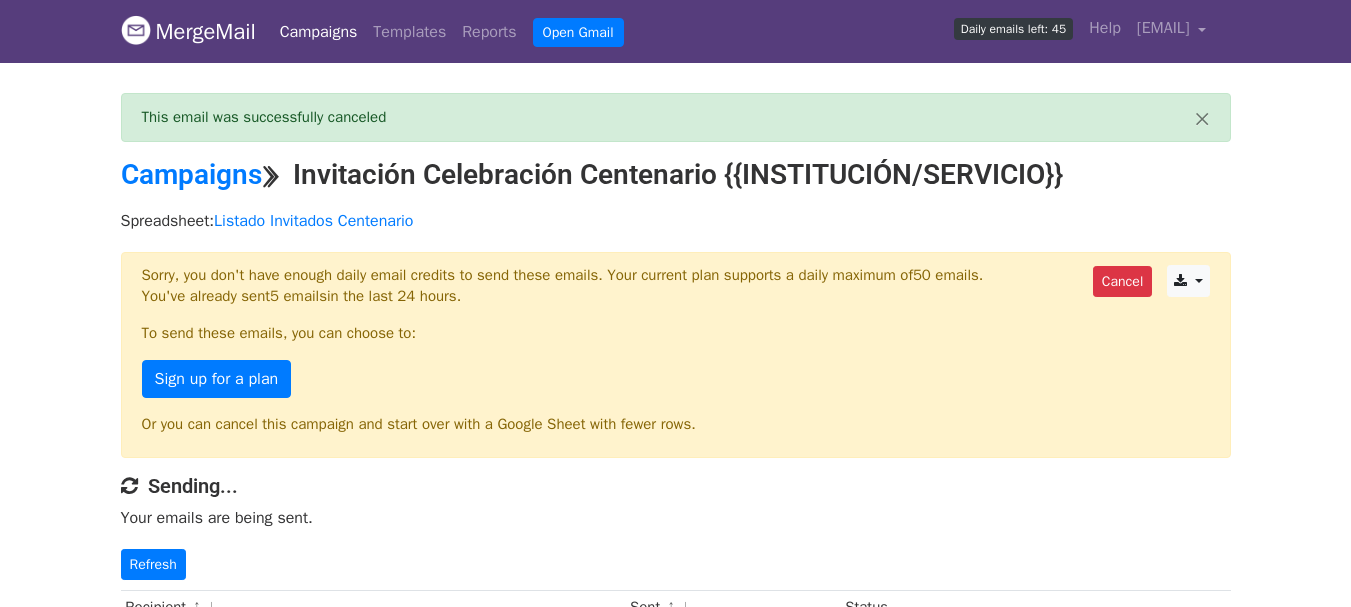 scroll, scrollTop: 0, scrollLeft: 0, axis: both 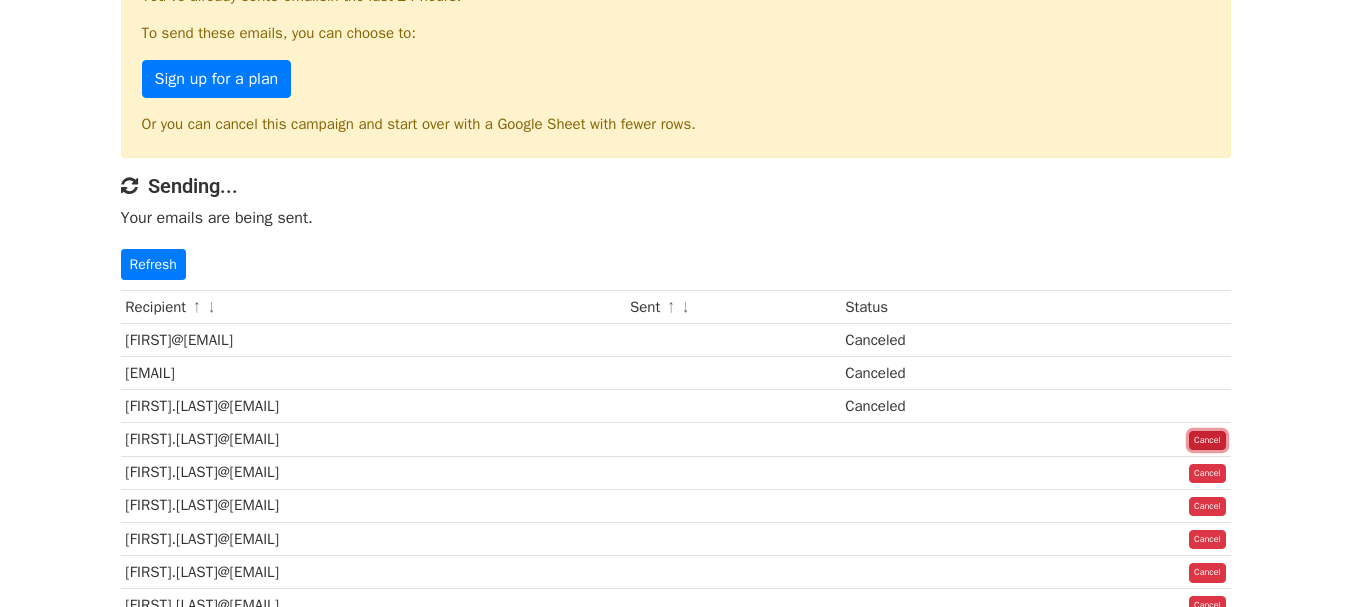 click on "Cancel" at bounding box center [1207, 441] 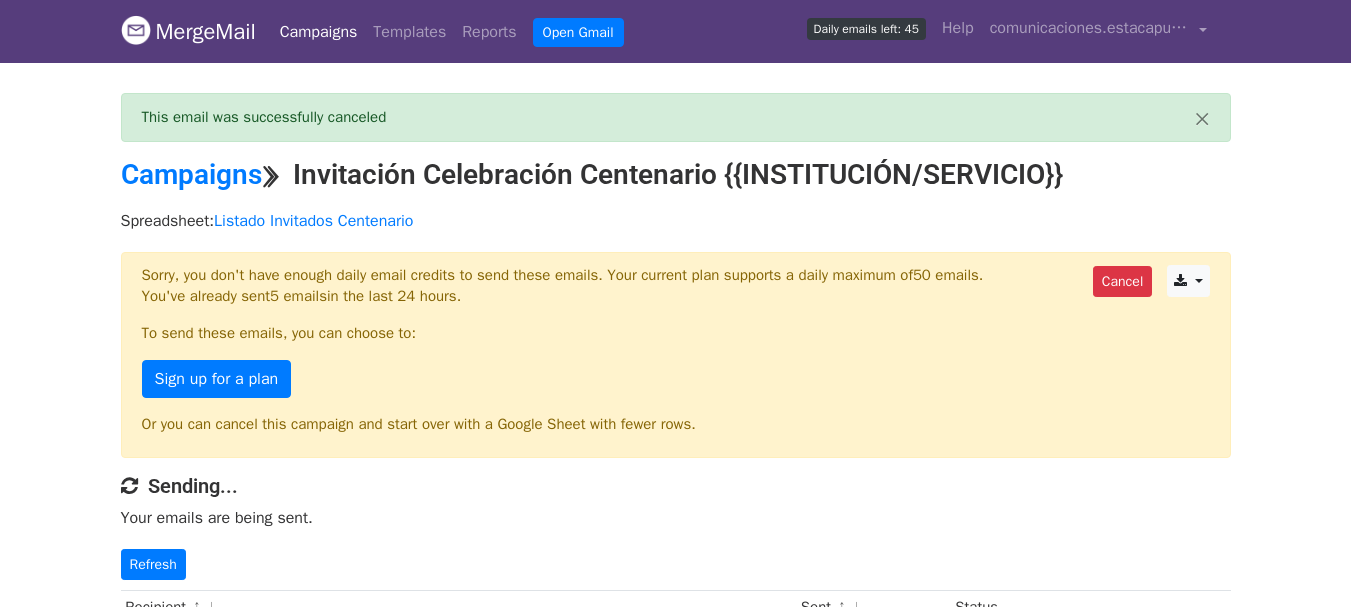 scroll, scrollTop: 0, scrollLeft: 0, axis: both 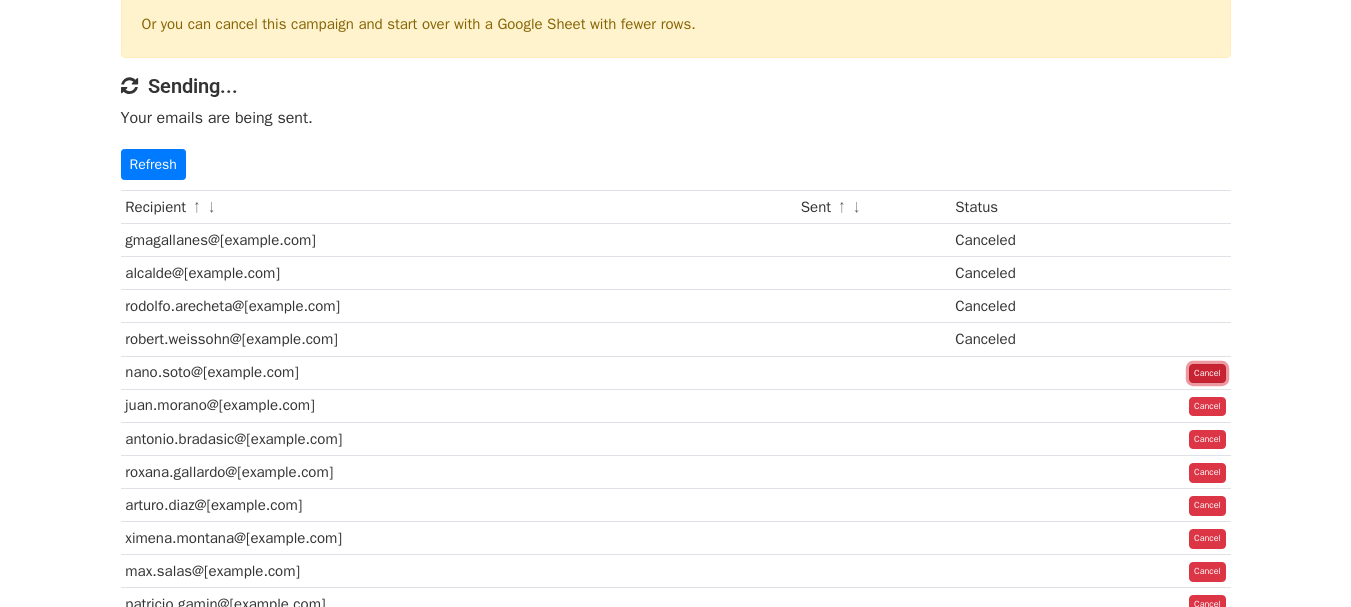 click on "Cancel" at bounding box center (1207, 374) 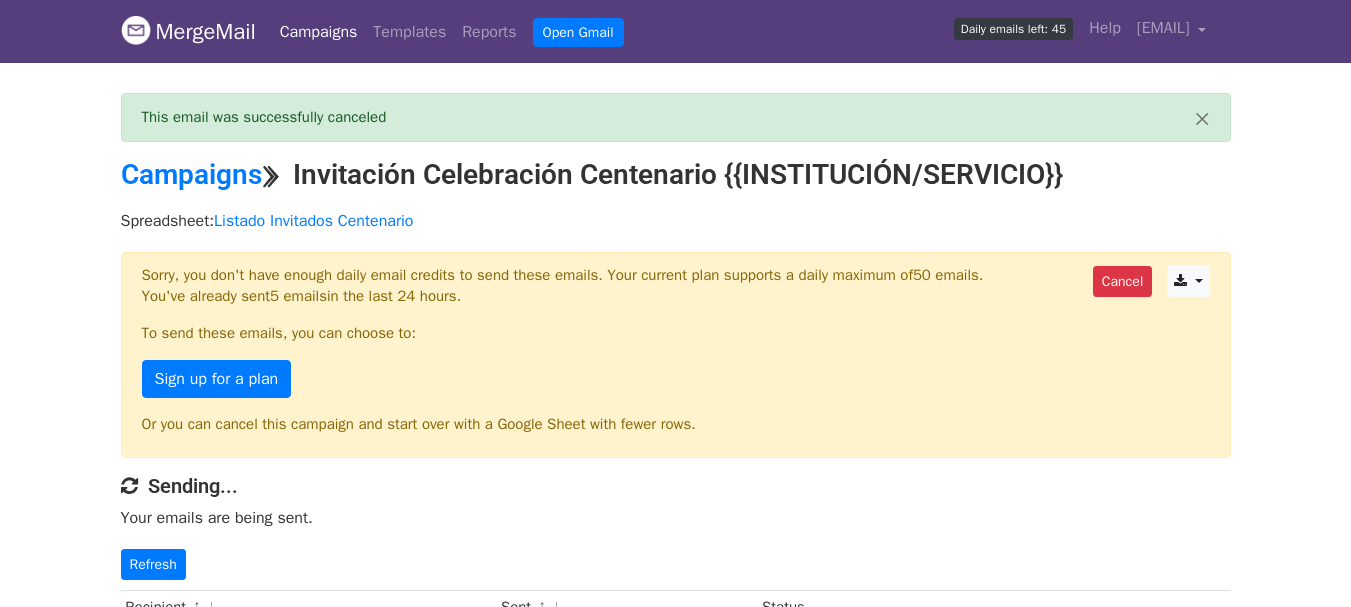 scroll, scrollTop: 0, scrollLeft: 0, axis: both 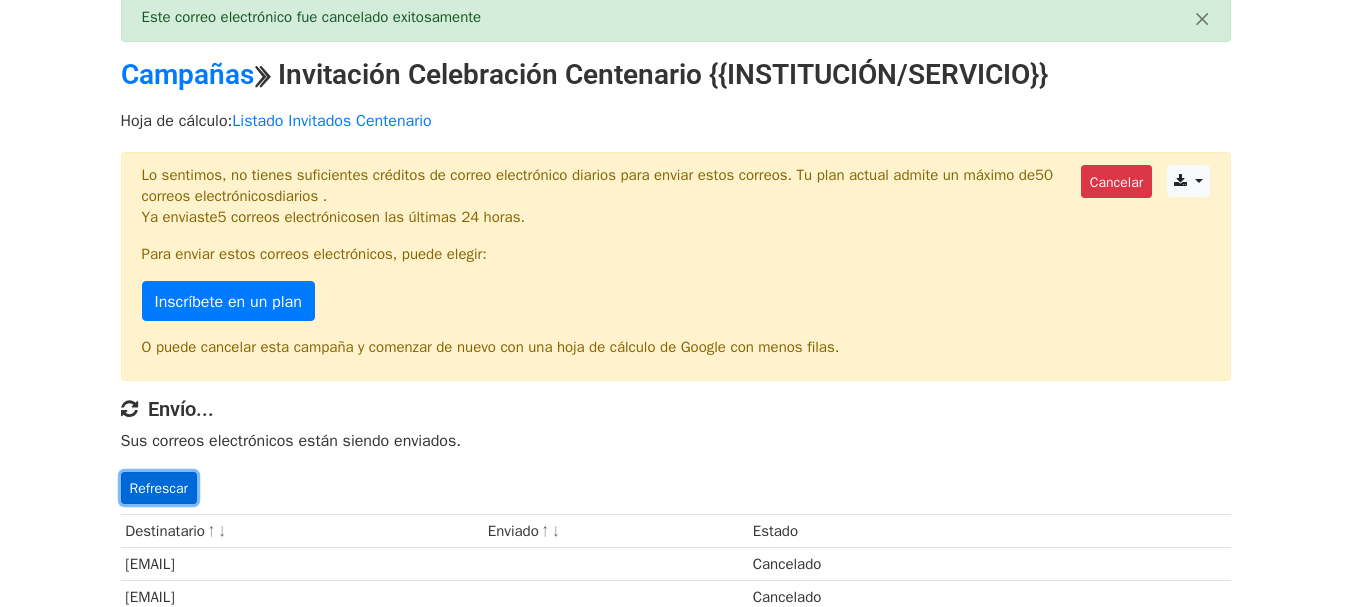 click on "Refrescar" at bounding box center [159, 488] 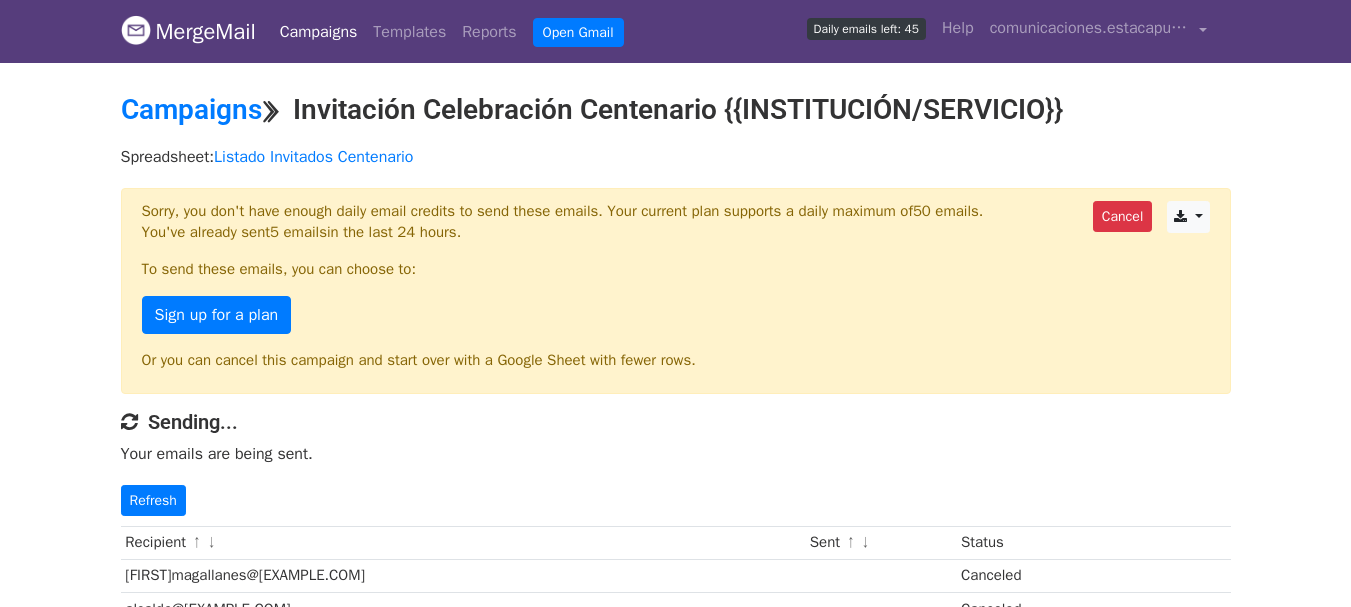 scroll, scrollTop: 0, scrollLeft: 0, axis: both 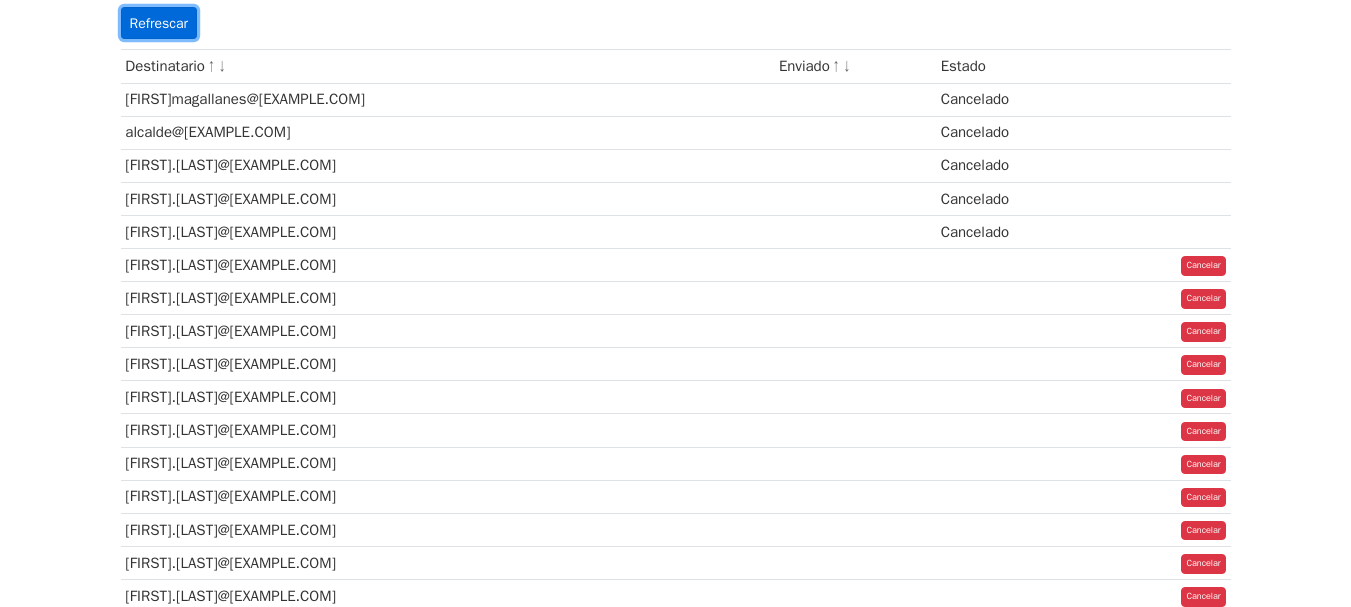 click on "Refrescar" at bounding box center (159, 23) 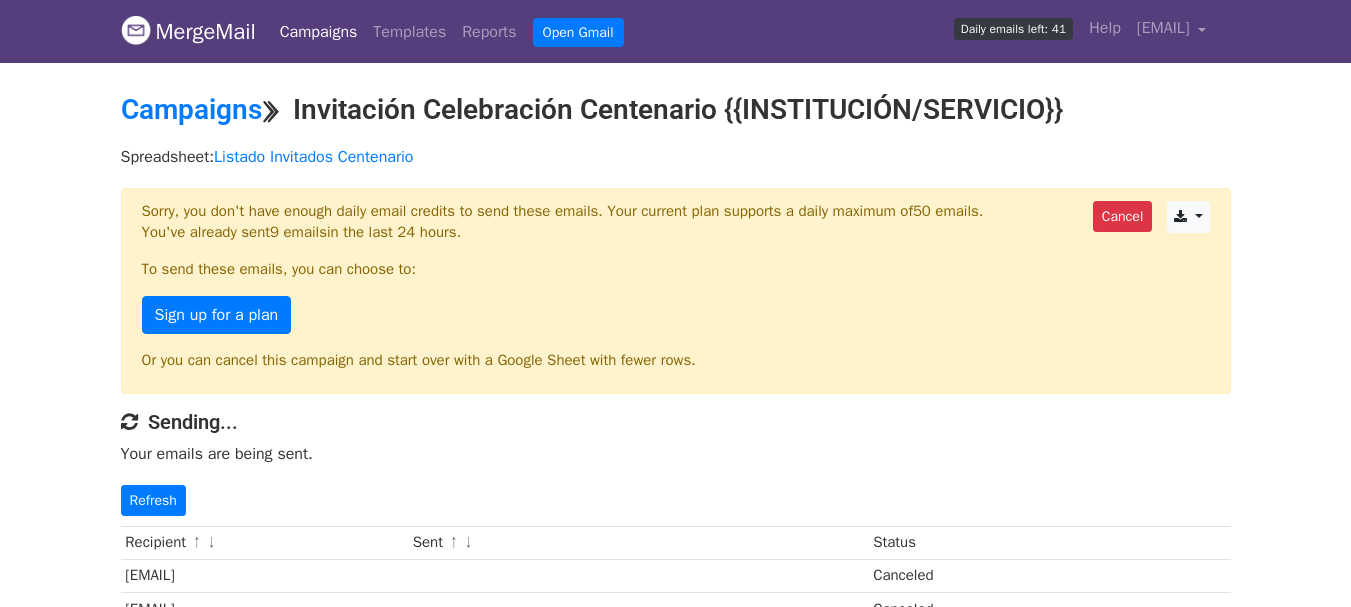 scroll, scrollTop: 0, scrollLeft: 0, axis: both 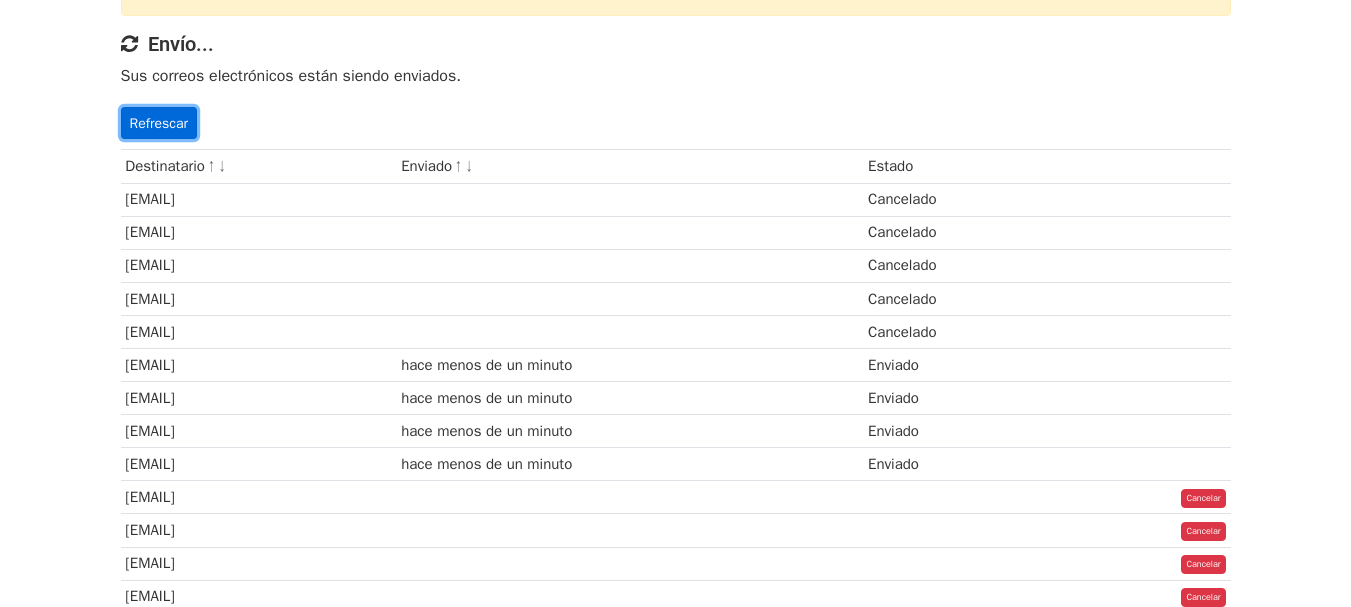 click on "Refrescar" at bounding box center (159, 123) 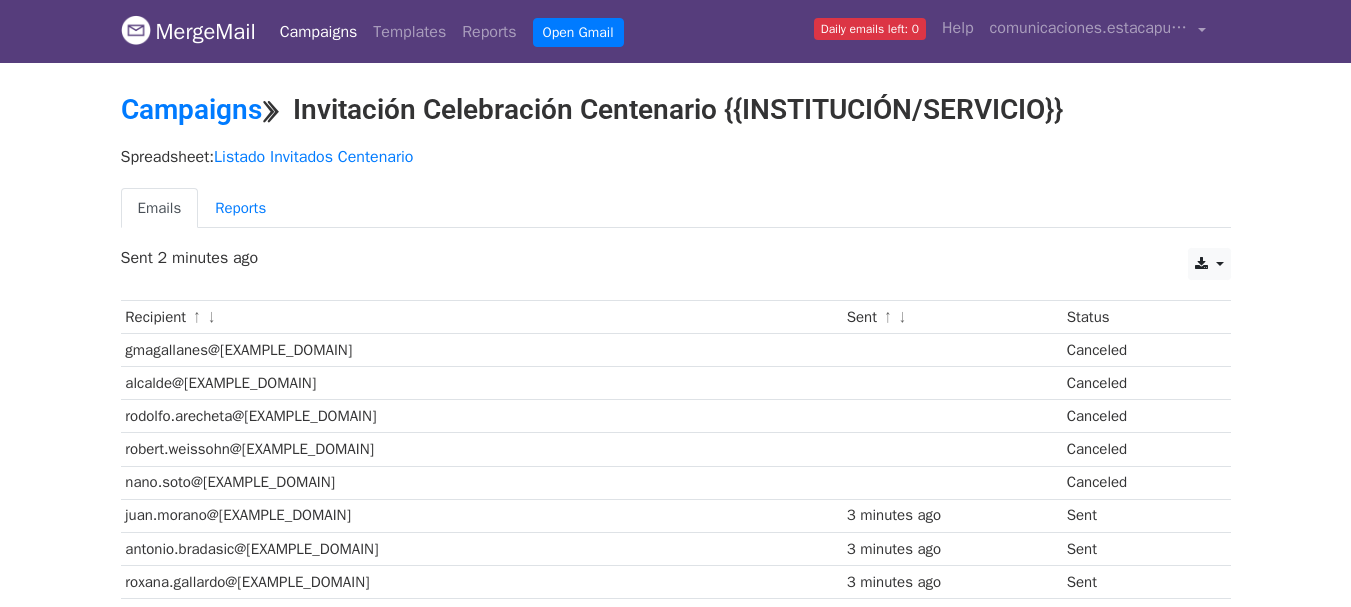 scroll, scrollTop: 0, scrollLeft: 0, axis: both 